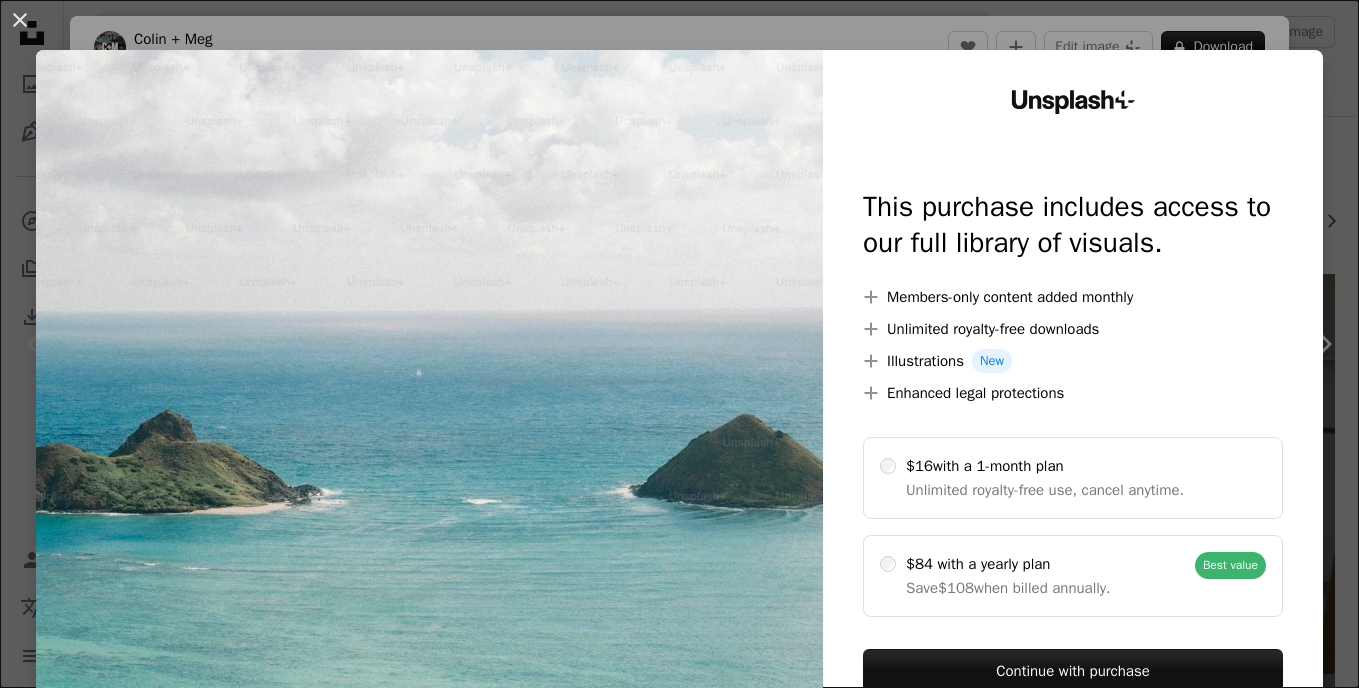 scroll, scrollTop: 0, scrollLeft: 0, axis: both 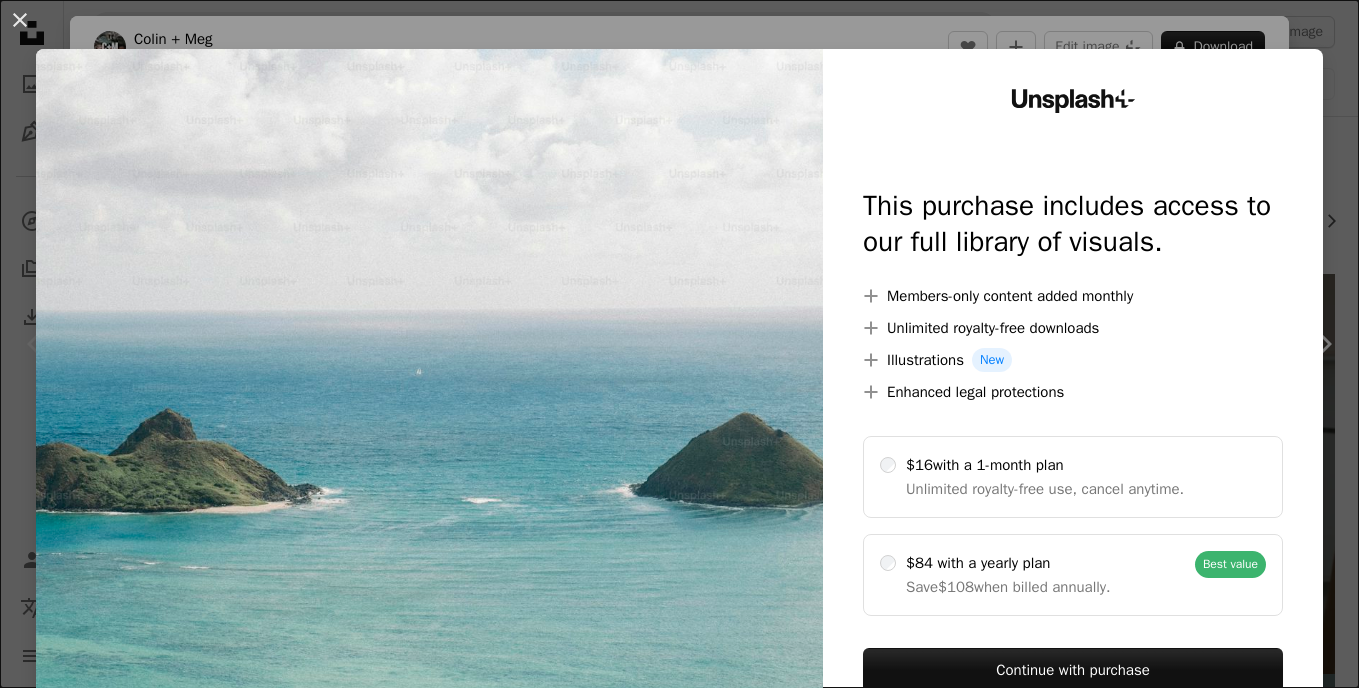 click on "An X shape Unsplash+ This purchase includes access to our full library of visuals. A plus sign Members-only content added monthly A plus sign Unlimited royalty-free downloads A plus sign Illustrations  New A plus sign Enhanced legal protections $16  with a 1-month plan Unlimited royalty-free use, cancel anytime. $84   with a yearly plan Save  $108  when billed annually. Best value Continue with purchase Taxes where applicable. Renews automatically. Cancel anytime." at bounding box center (679, 344) 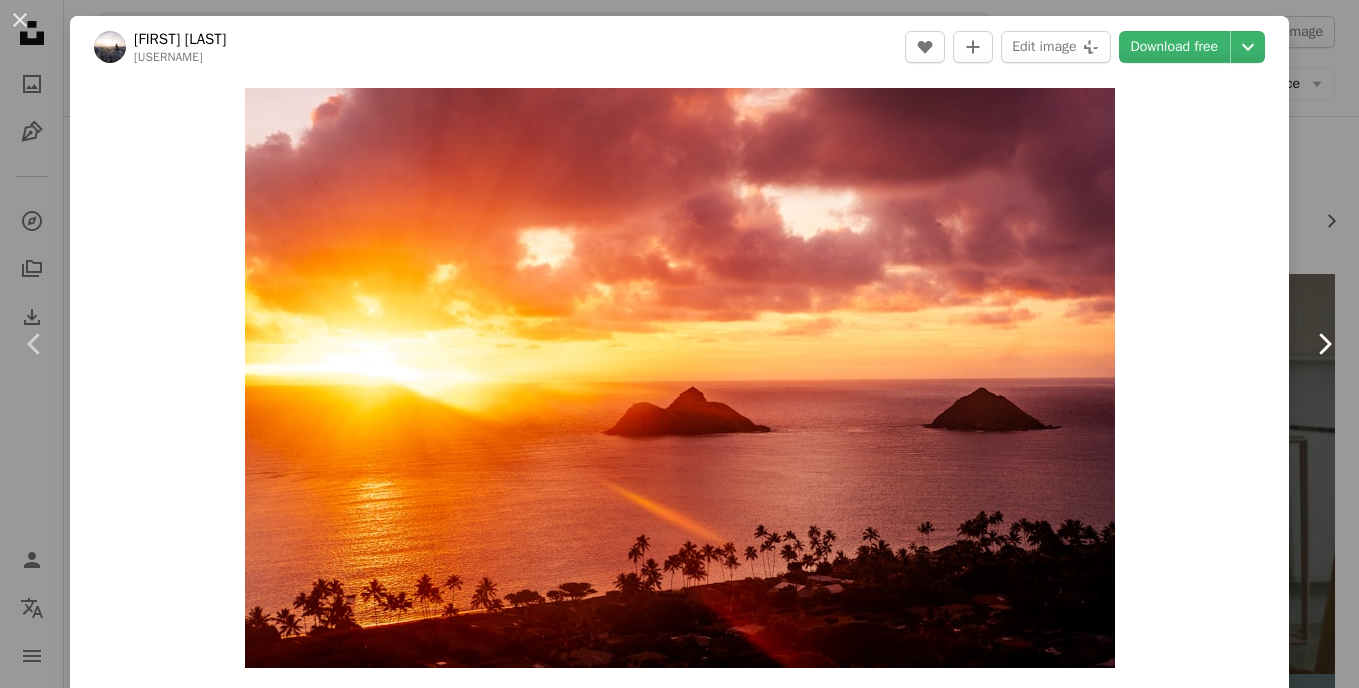 click 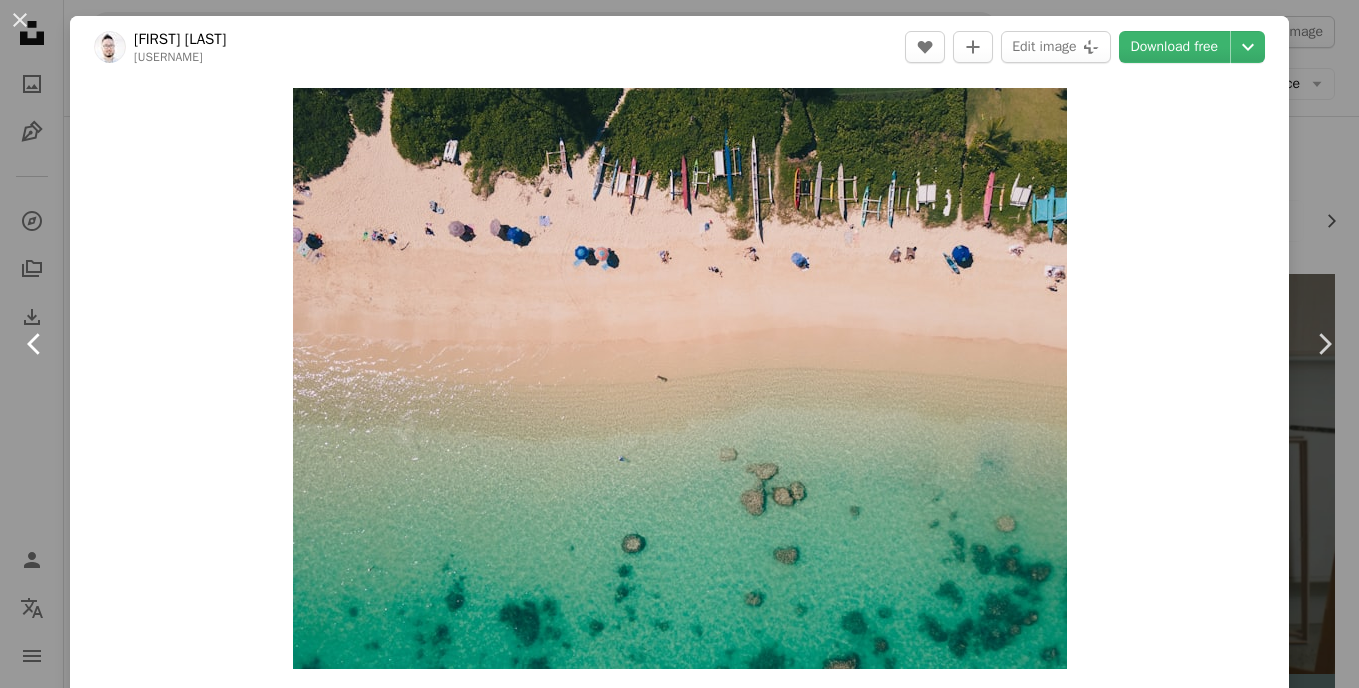 click on "Chevron left" 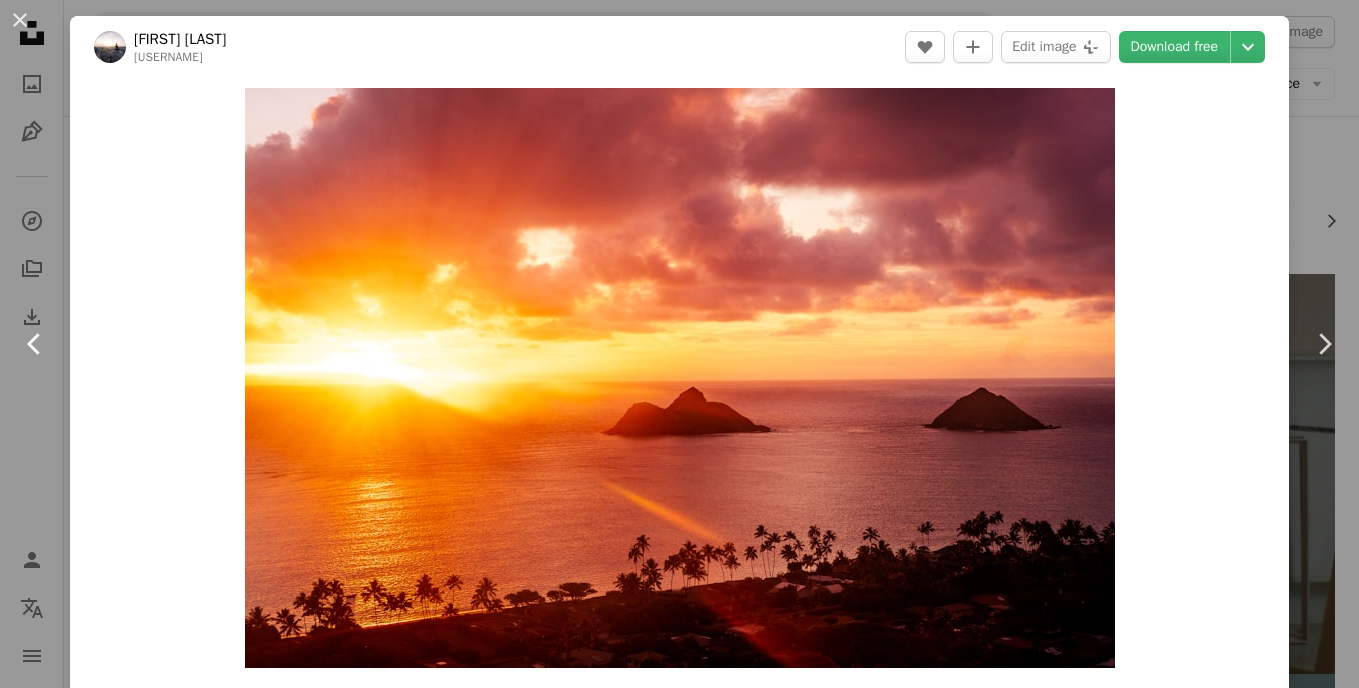 click on "Chevron left" 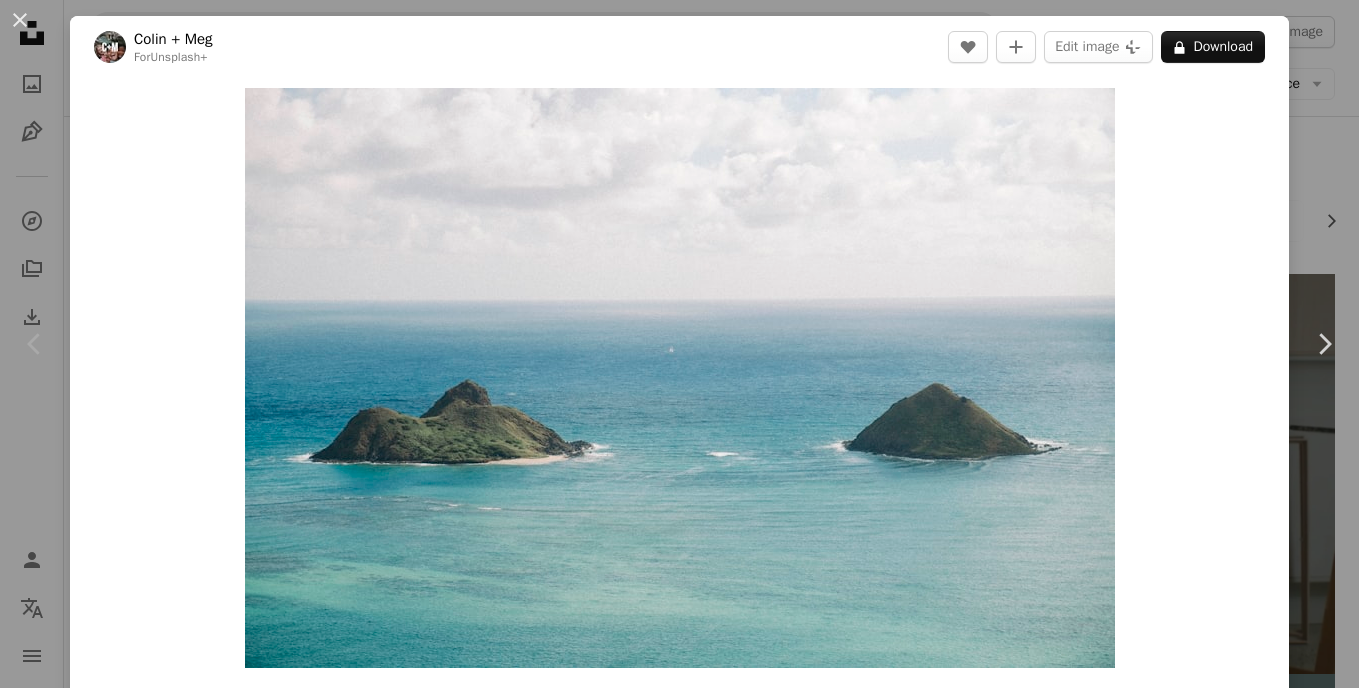 click on "An X shape Chevron left Chevron right [FIRST] + [LAST] For  Unsplash+ A heart A plus sign Edit image   Plus sign for Unsplash+ A lock   Download Zoom in A forward-right arrow Share More Actions Nature › Sea A map marker [LOCATION], [CITY], [STATE] Calendar outlined Published on  [DATE] Camera FUJIFILM, X-T4 Safety Licensed under the  Unsplash+ License beach blue family scenery holiday hawaii vacation island volcano coast travelling [CITY] [LOCATION] [LOCATION] beach Public domain images From this series Chevron right Plus sign for Unsplash+ Plus sign for Unsplash+ Plus sign for Unsplash+ Plus sign for Unsplash+ Plus sign for Unsplash+ Plus sign for Unsplash+ Plus sign for Unsplash+ Plus sign for Unsplash+ Plus sign for Unsplash+ Plus sign for Unsplash+ Related images Plus sign for Unsplash+ A heart A plus sign [FIRST] [LAST] For  Unsplash+ A lock   Download Plus sign for Unsplash+ A heart A plus sign [FIRST] + [LAST] For  Unsplash+ A lock   Download Plus sign for Unsplash+ A heart A plus sign [FIRST] [LAST]" at bounding box center [679, 344] 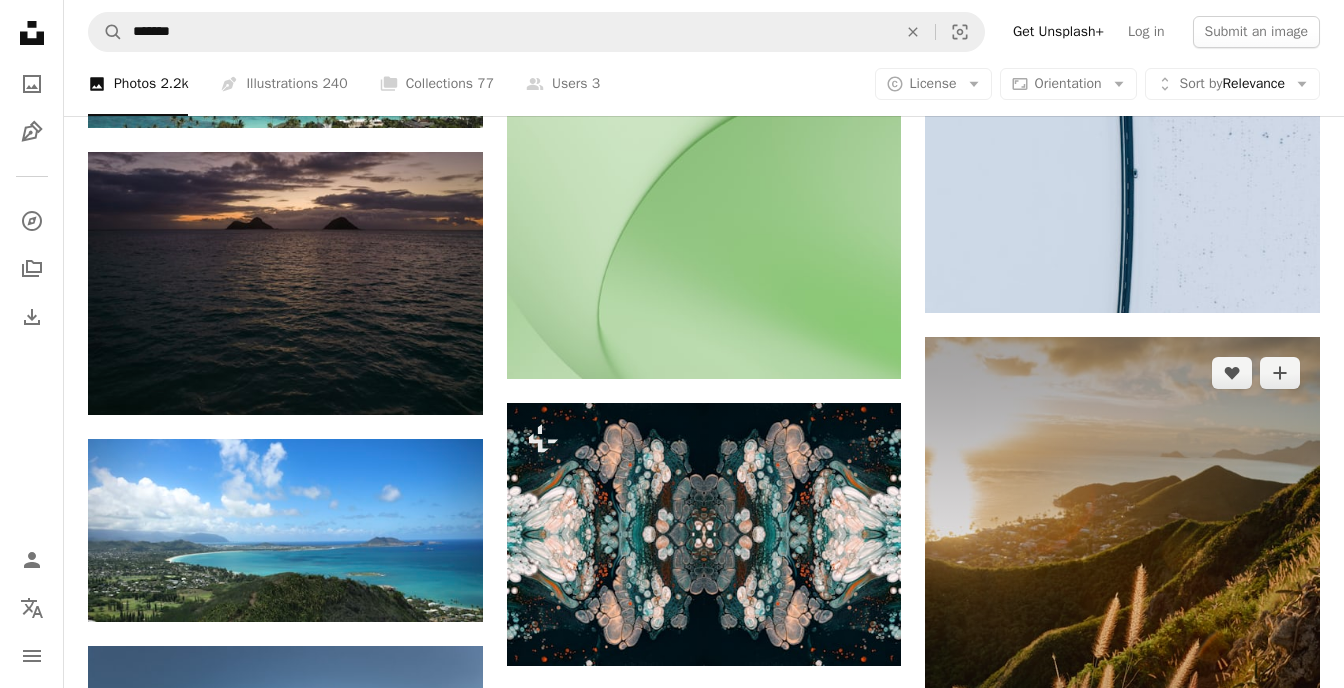scroll, scrollTop: 1678, scrollLeft: 0, axis: vertical 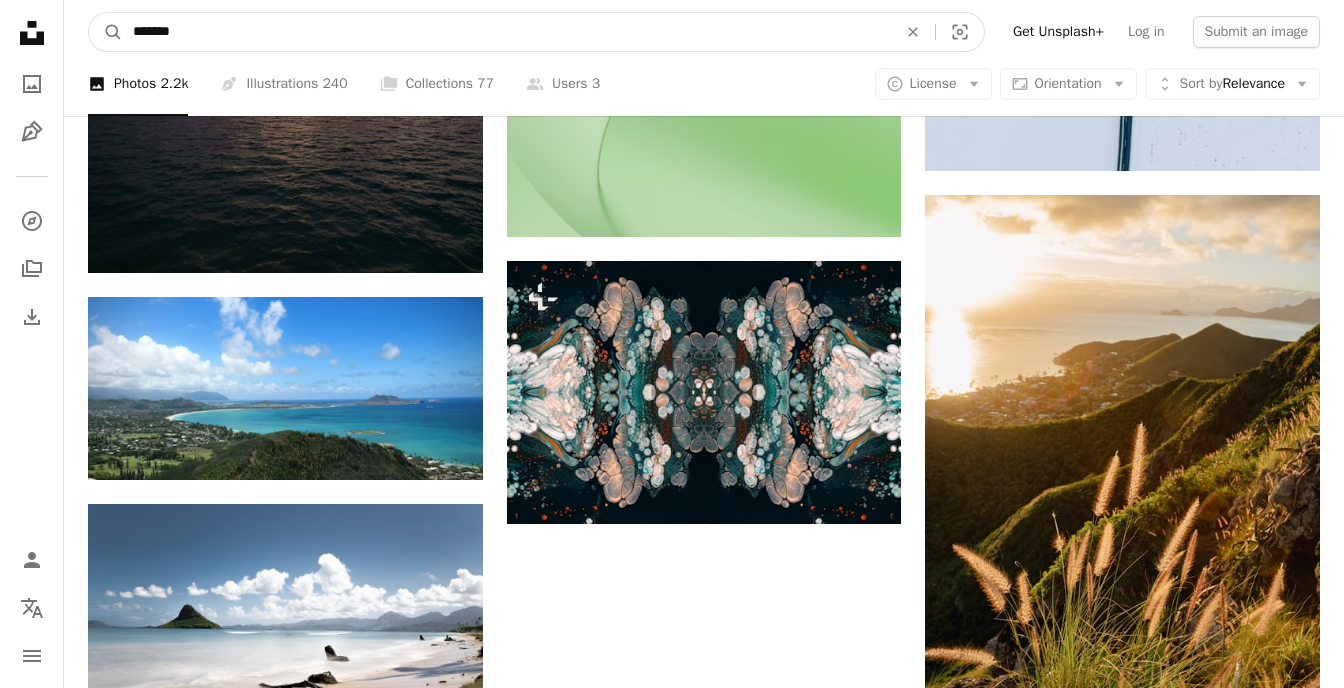 click on "*******" at bounding box center [507, 32] 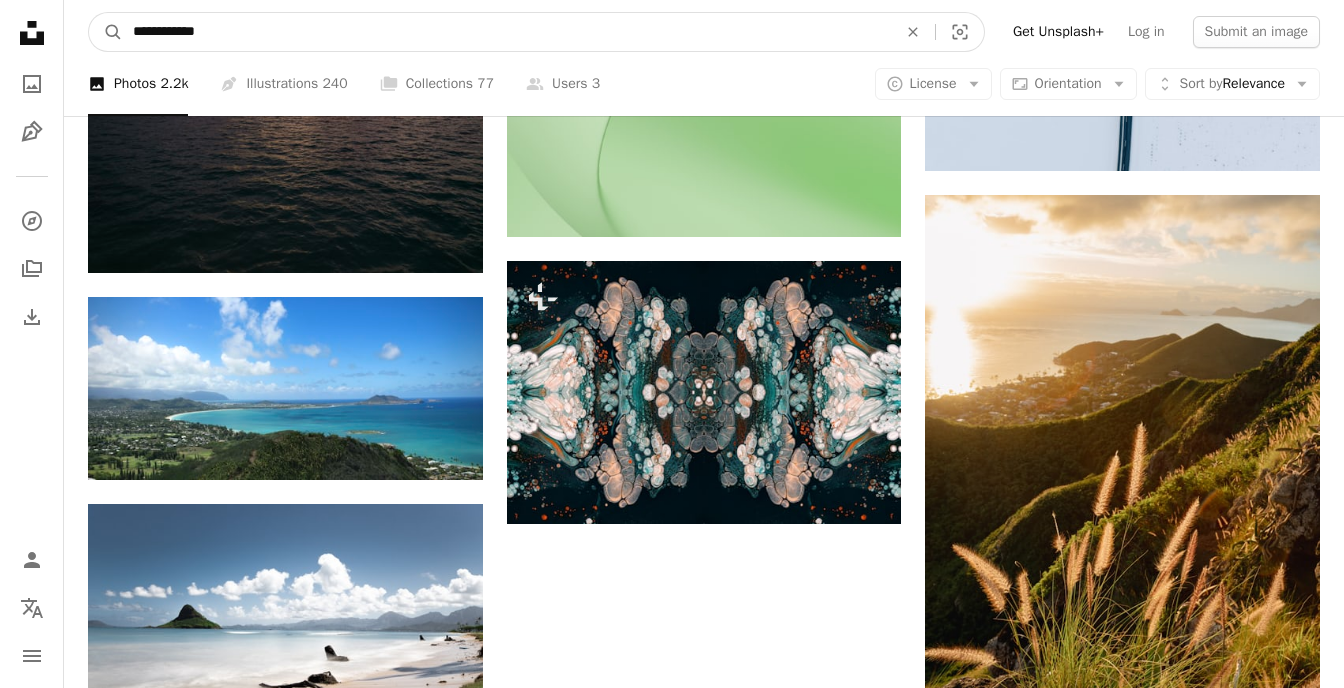 type on "**********" 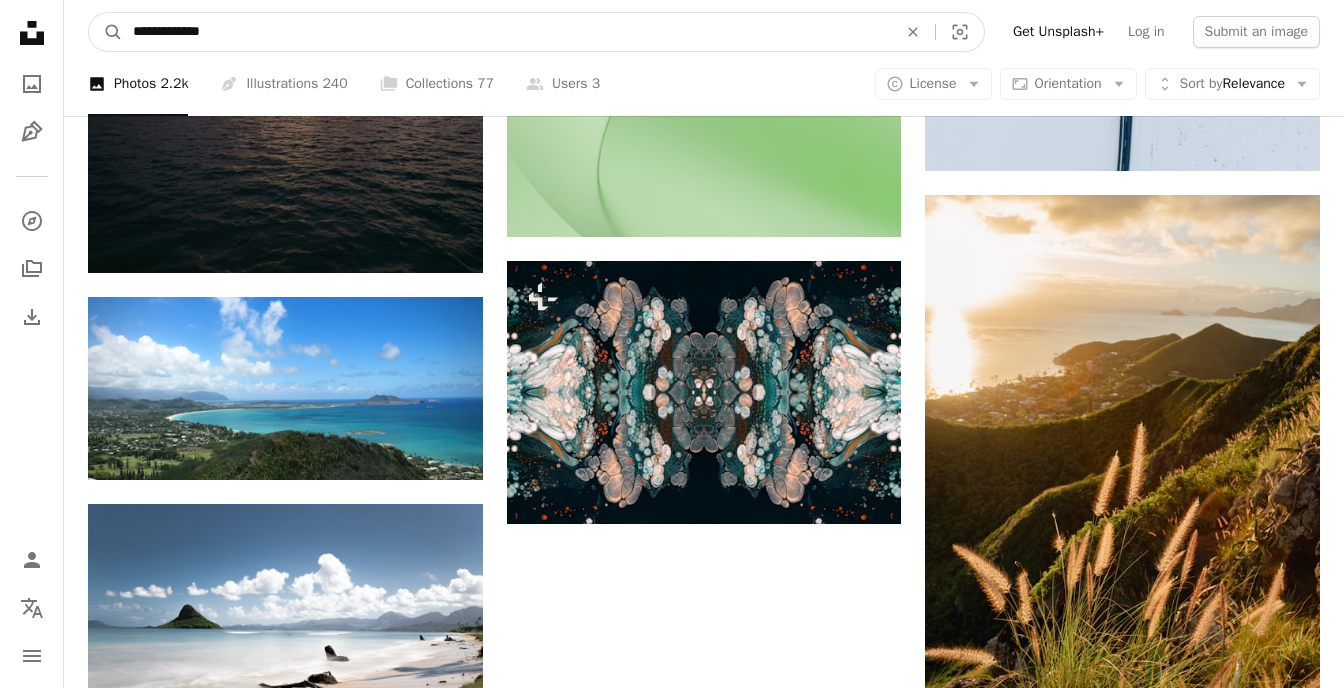 click on "A magnifying glass" at bounding box center (106, 32) 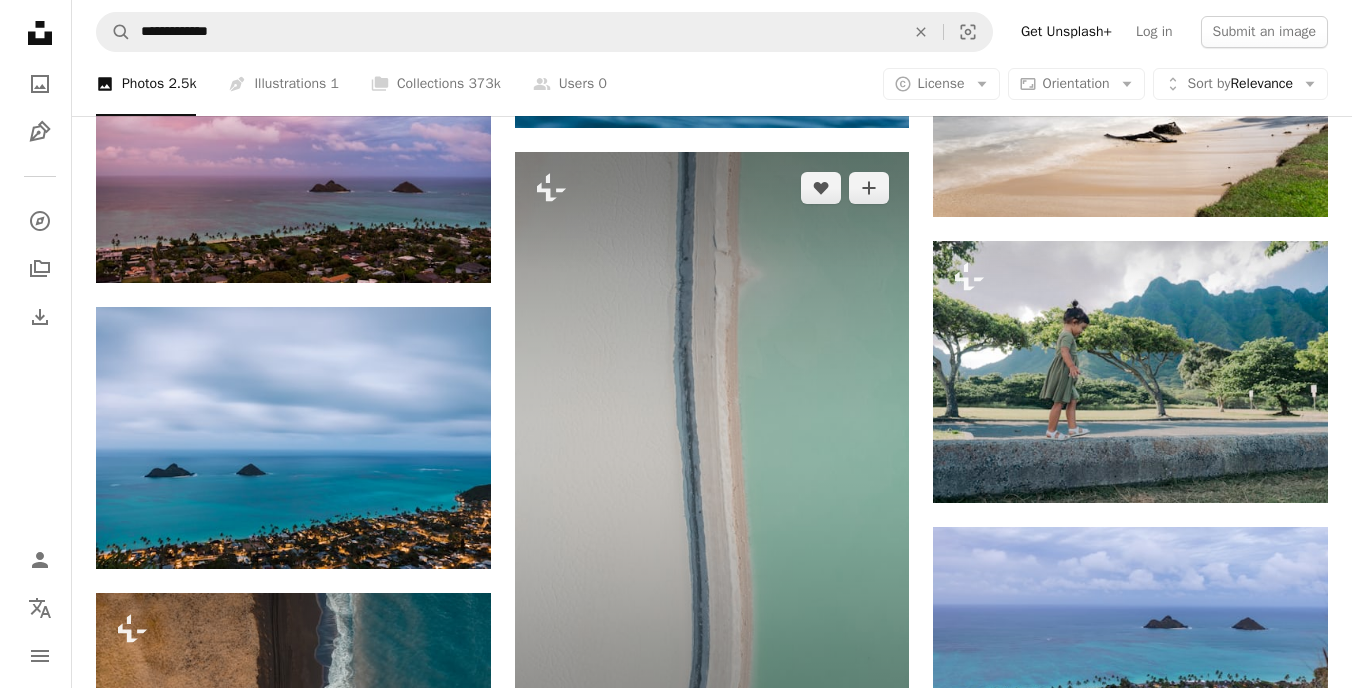 scroll, scrollTop: 664, scrollLeft: 0, axis: vertical 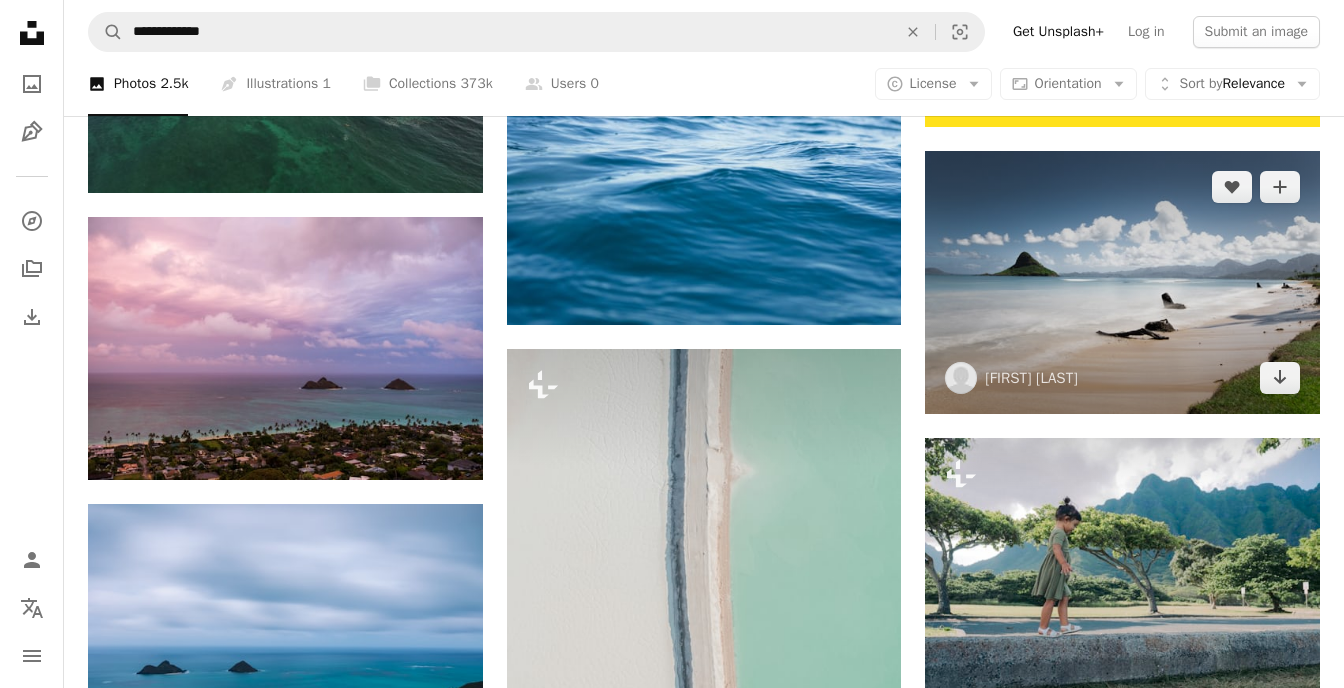 click at bounding box center [1122, 282] 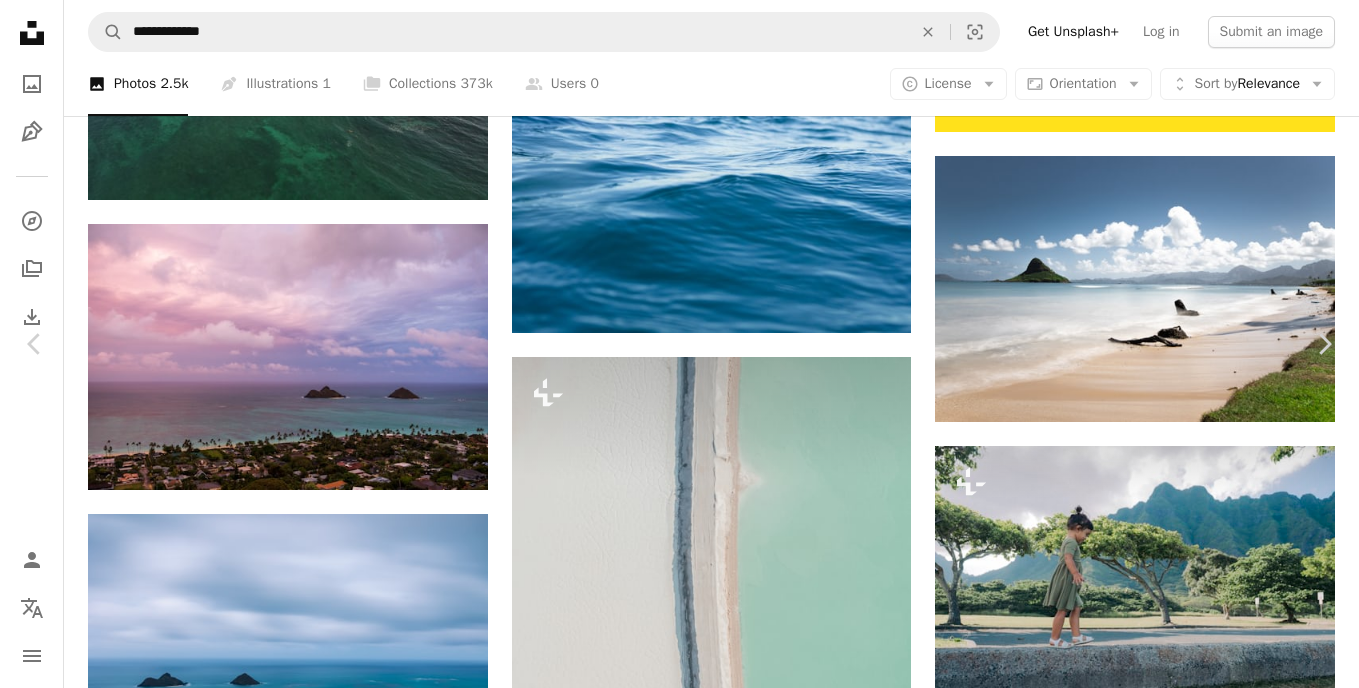 scroll, scrollTop: 0, scrollLeft: 0, axis: both 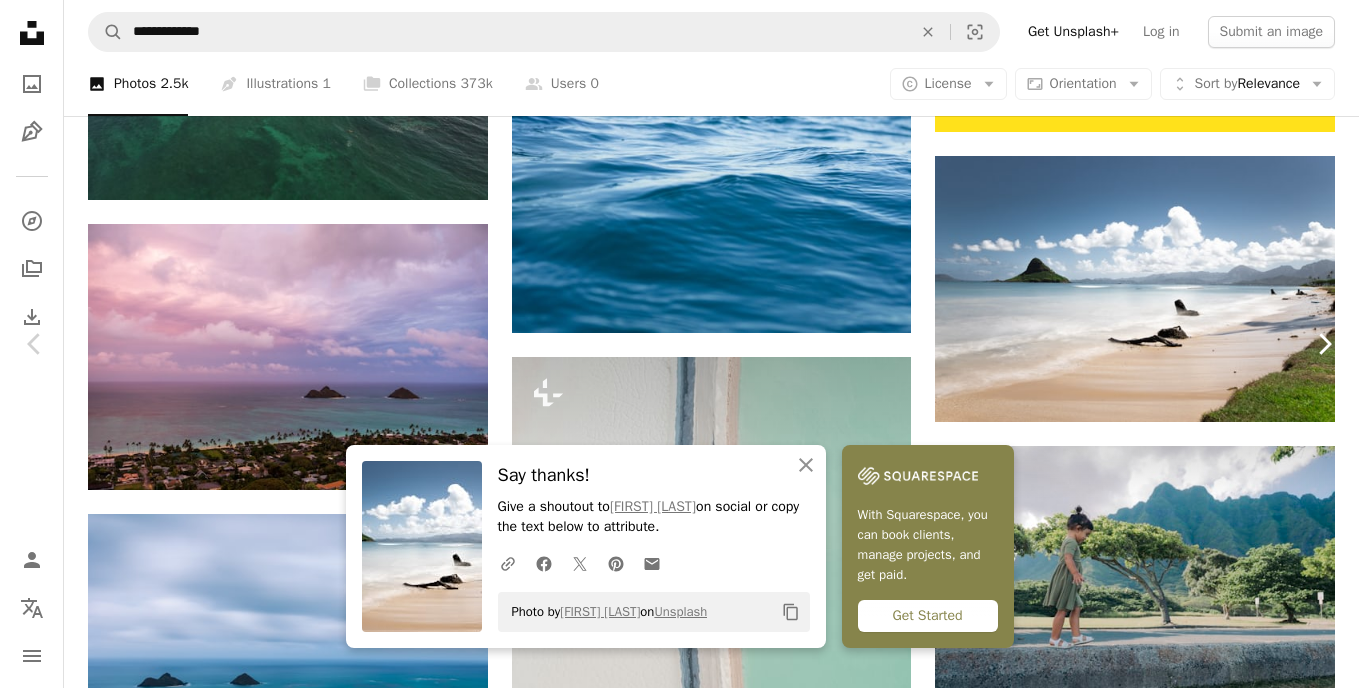 click on "Chevron right" at bounding box center [1324, 344] 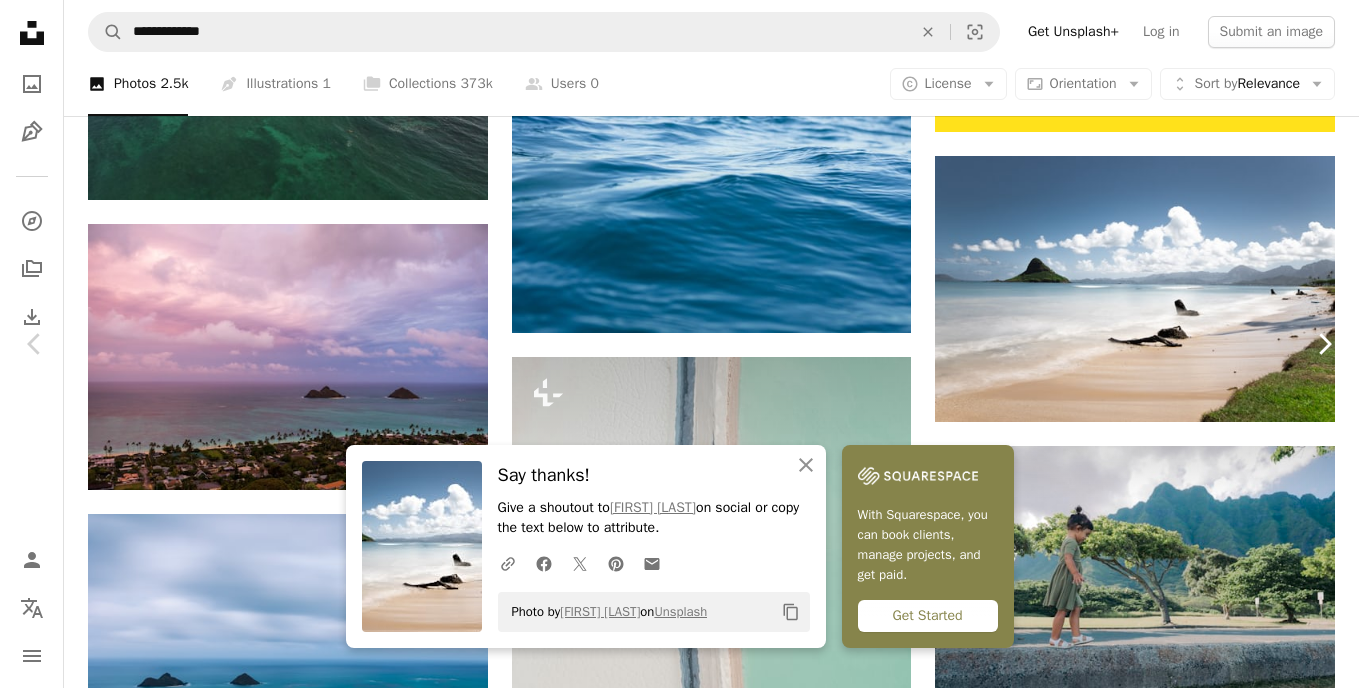 click on "Chevron right" at bounding box center (1324, 344) 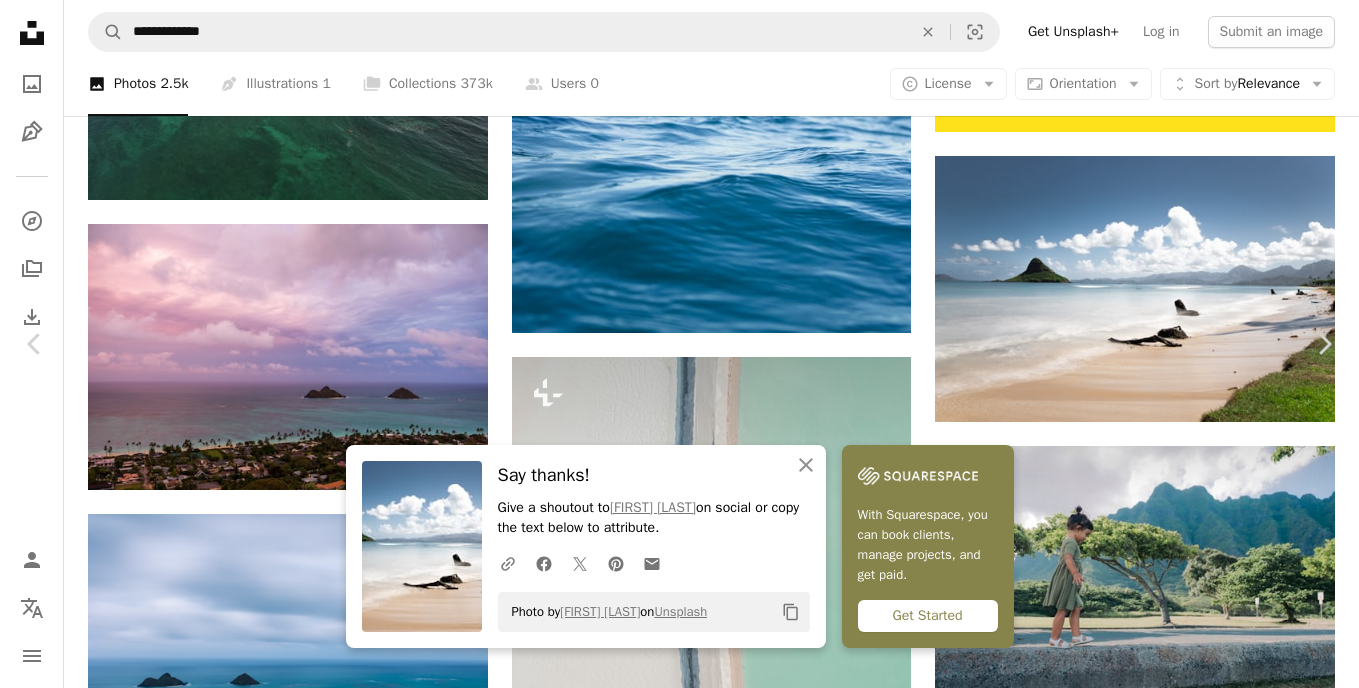 scroll, scrollTop: 648, scrollLeft: 0, axis: vertical 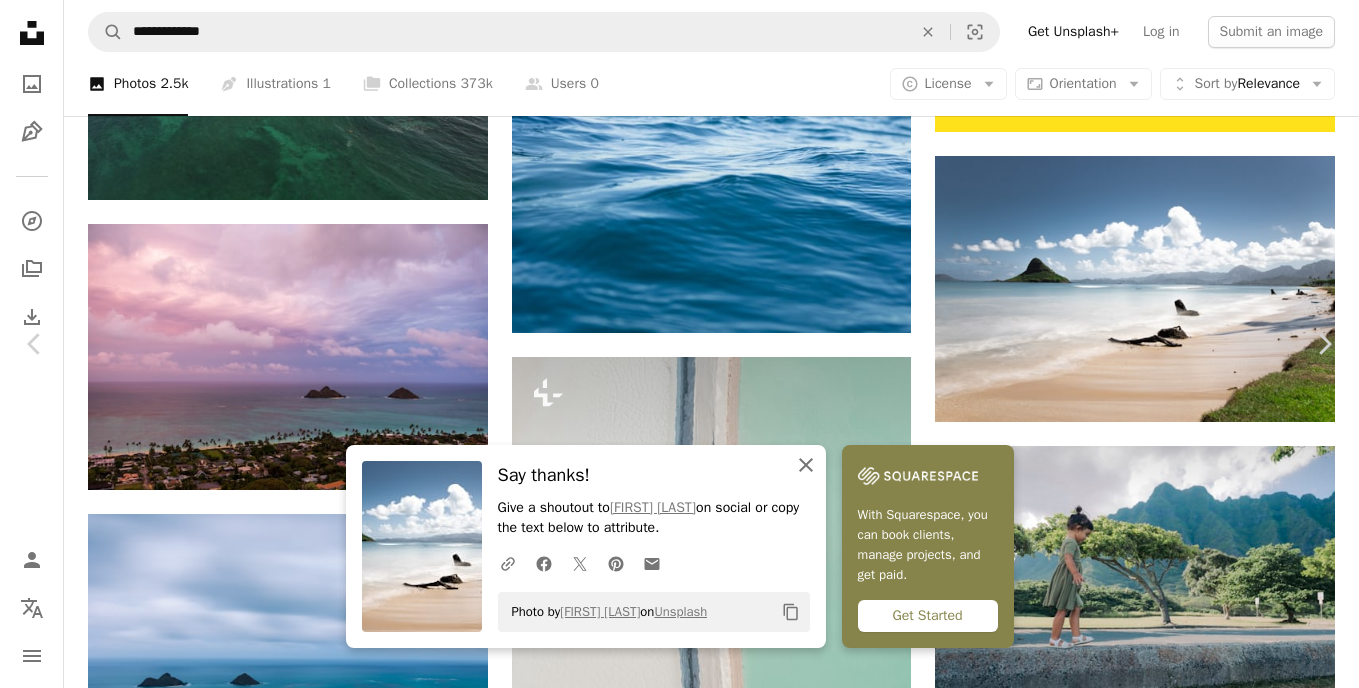 click 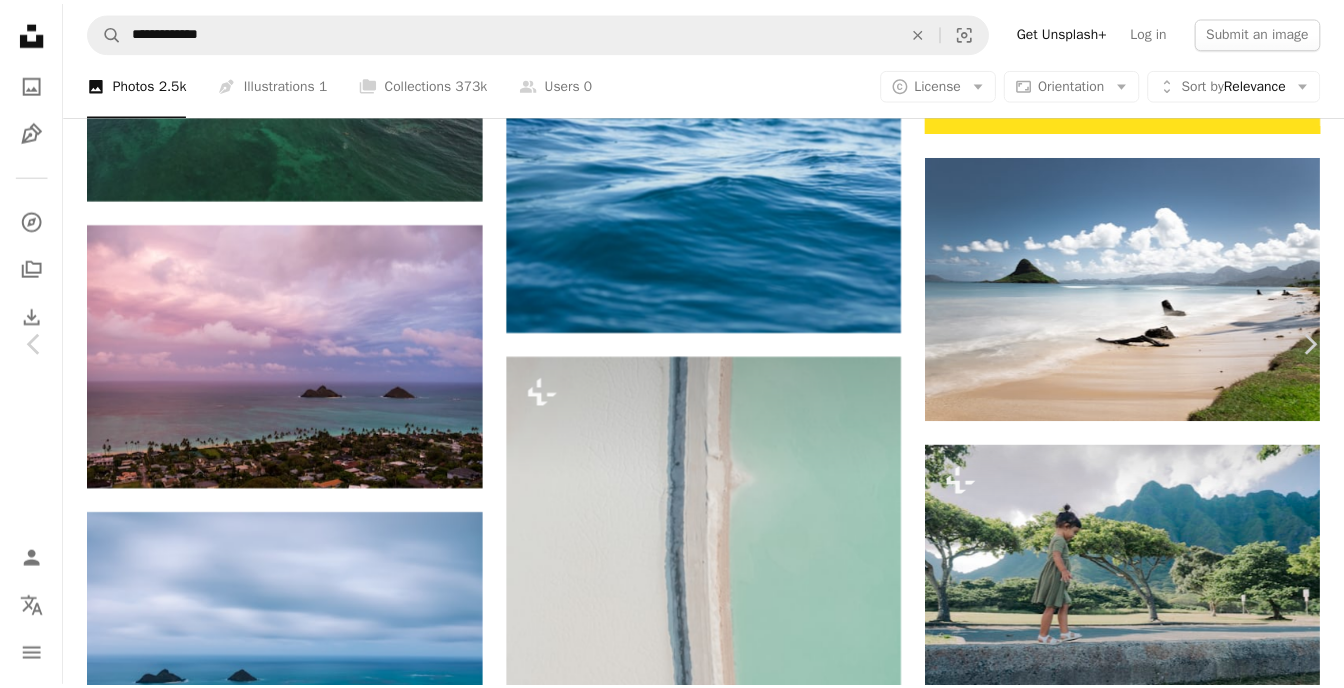 scroll, scrollTop: 0, scrollLeft: 0, axis: both 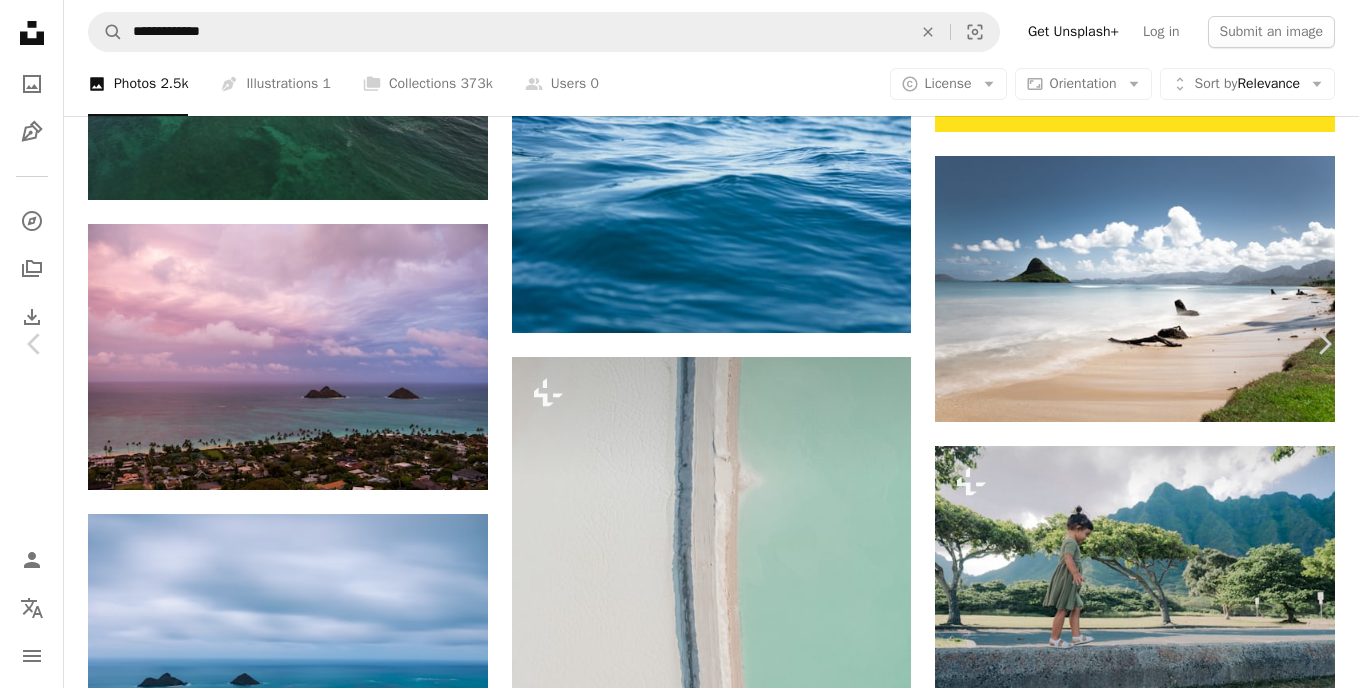 click on "An X shape Chevron left Chevron right [FIRST] + [LAST] For  Unsplash+ A heart A plus sign Edit image   Plus sign for Unsplash+ A lock   Download Zoom in A forward-right arrow Share More Actions Activities › Hiking A map marker [CITY], [STATE] Calendar outlined Published on  [DATE] Camera FUJIFILM, X-T4 Safety Licensed under the  Unsplash+ License beach travel blue family scenery holiday hawaii vacation island volcano coast travelling [LOCATION] [CITY] [CITY] Backgrounds From this series Chevron right Plus sign for Unsplash+ Plus sign for Unsplash+ Plus sign for Unsplash+ Plus sign for Unsplash+ Plus sign for Unsplash+ Plus sign for Unsplash+ Plus sign for Unsplash+ Plus sign for Unsplash+ Plus sign for Unsplash+ Plus sign for Unsplash+ Related images Plus sign for Unsplash+ A heart A plus sign [FIRST] [LAST] For  Unsplash+ A lock   Download Plus sign for Unsplash+ A heart A plus sign [FIRST] + [LAST] For  Unsplash+ A lock   Download Plus sign for Unsplash+ A heart A plus sign [FIRST] [LAST]" at bounding box center (679, 3686) 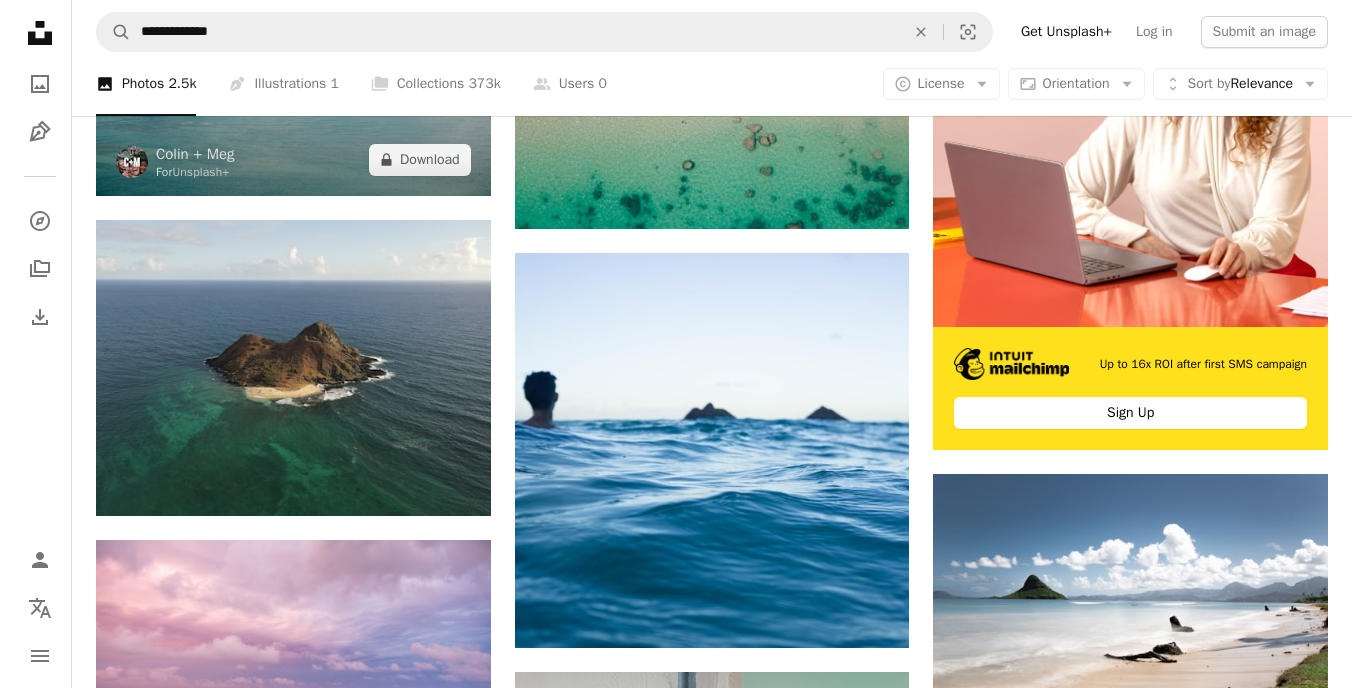 scroll, scrollTop: 608, scrollLeft: 0, axis: vertical 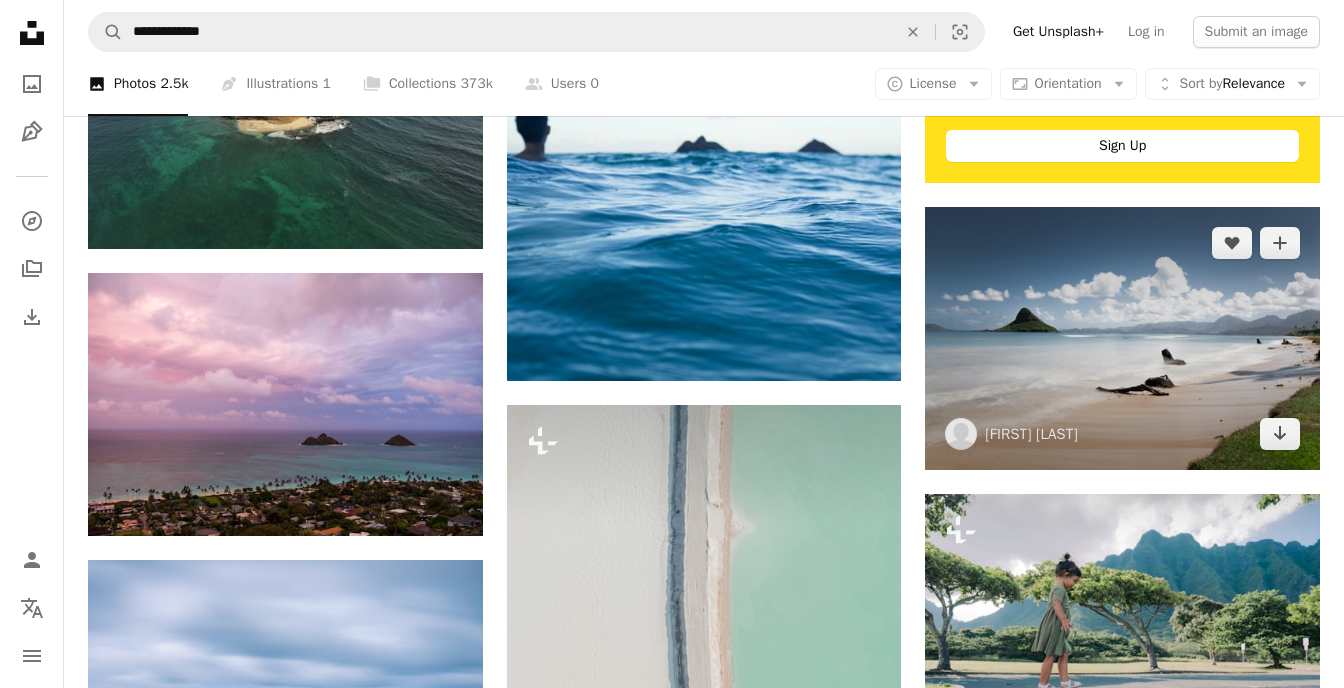 click at bounding box center (1122, 338) 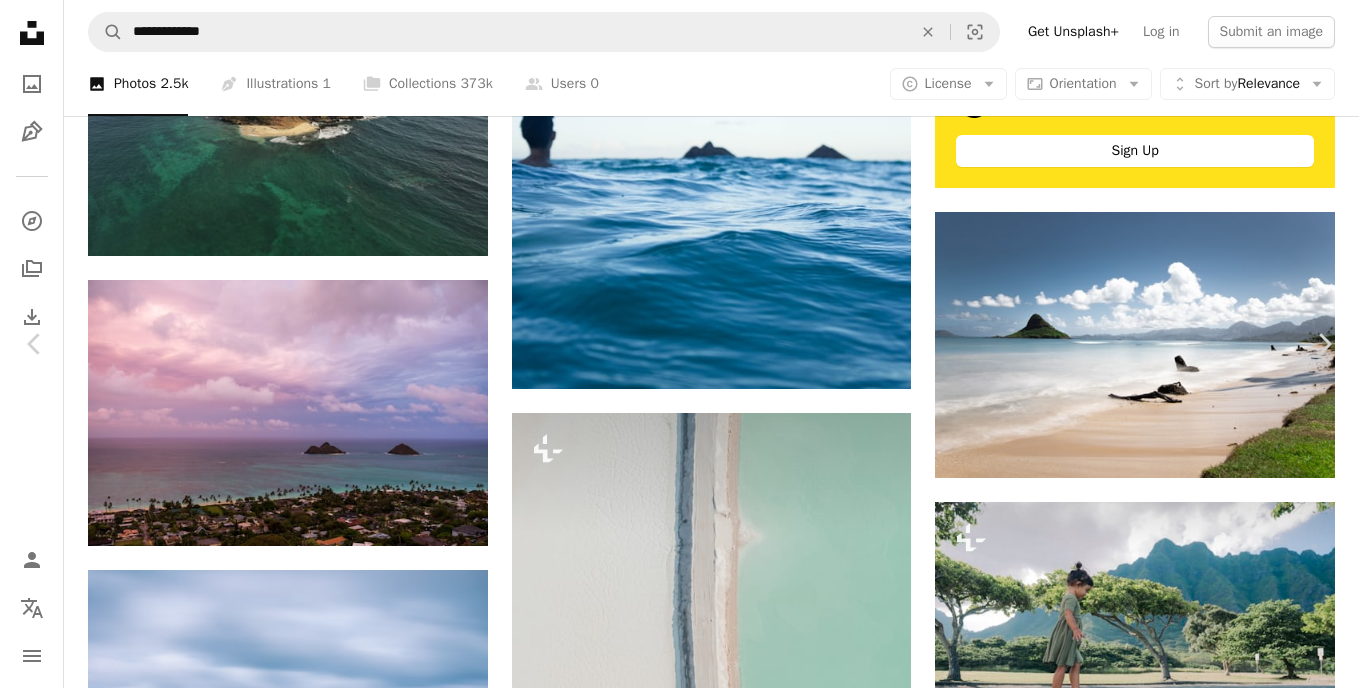 scroll, scrollTop: 378, scrollLeft: 0, axis: vertical 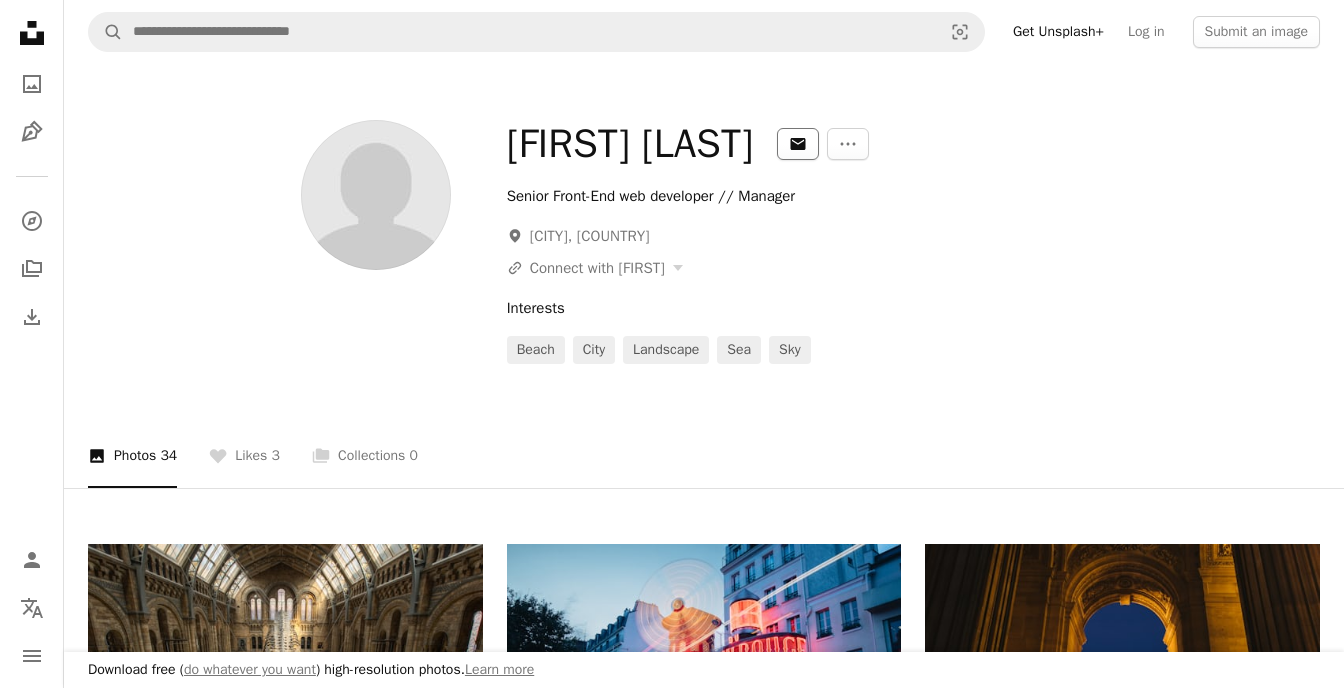 click 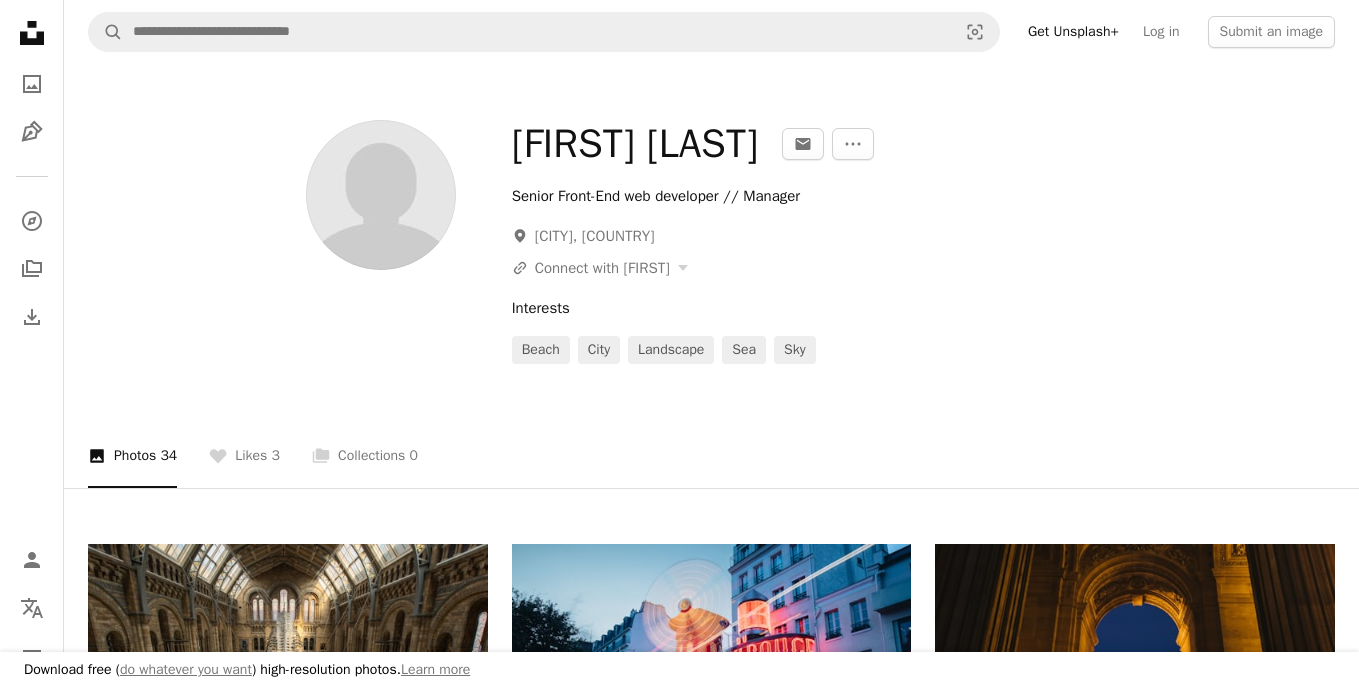 type on "**********" 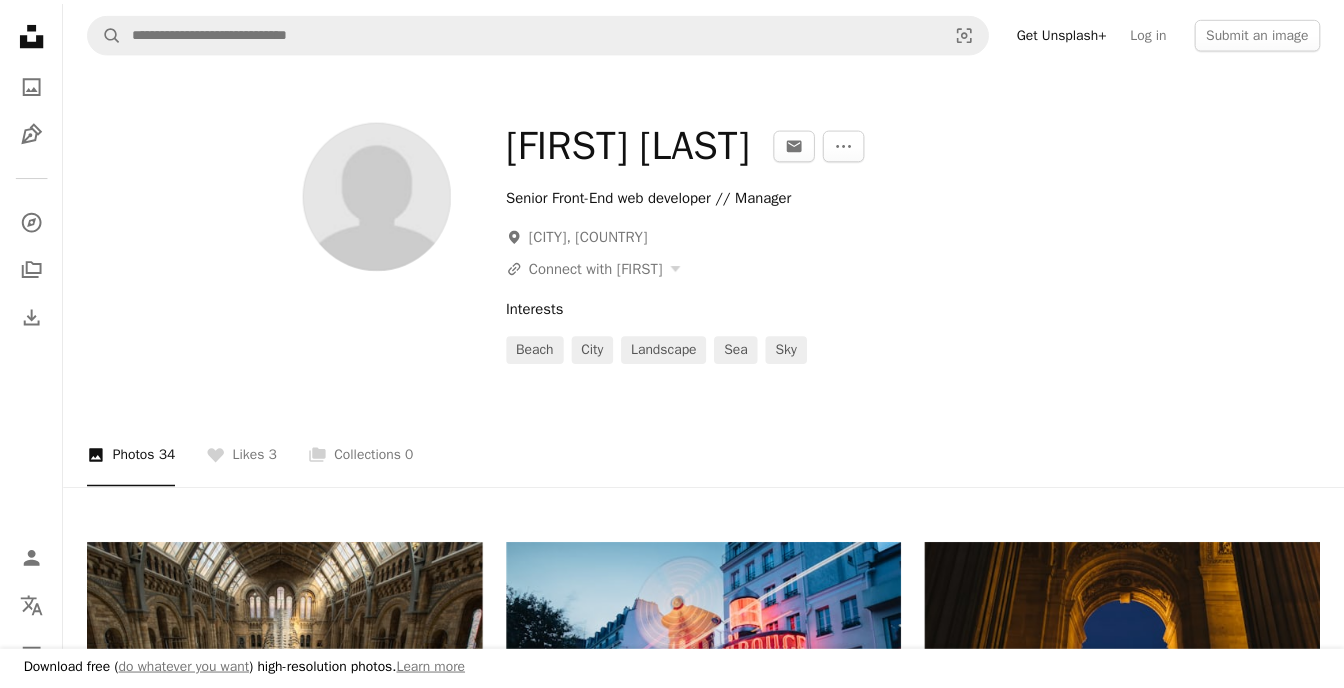 scroll, scrollTop: 4, scrollLeft: 0, axis: vertical 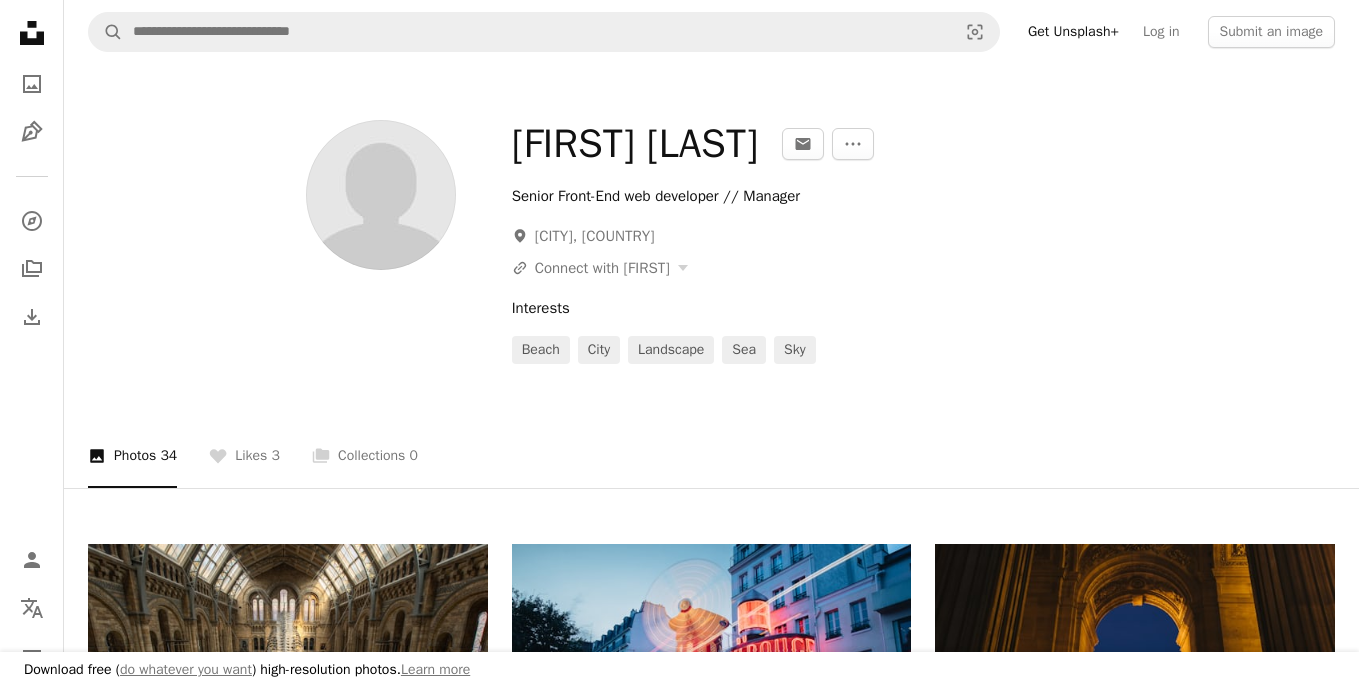 click on "An X shape Download free ( do whatever you want ) high-resolution photos.  Learn more Join Unsplash Already have an account?  Login First name Last name Email Username  (only letters, numbers and underscores) Password  (min. 8 char) Join By joining, you agree to the  Terms  and  Privacy Policy ." at bounding box center (679, 4339) 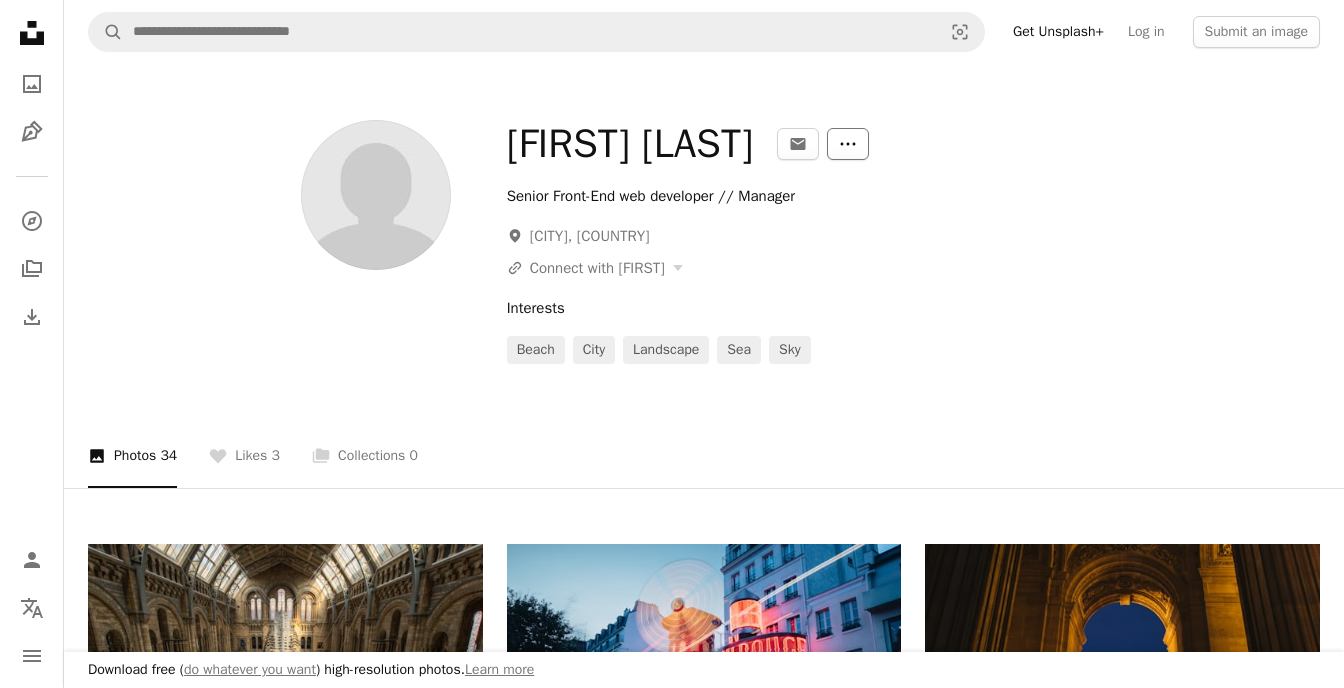 click on "More Actions" 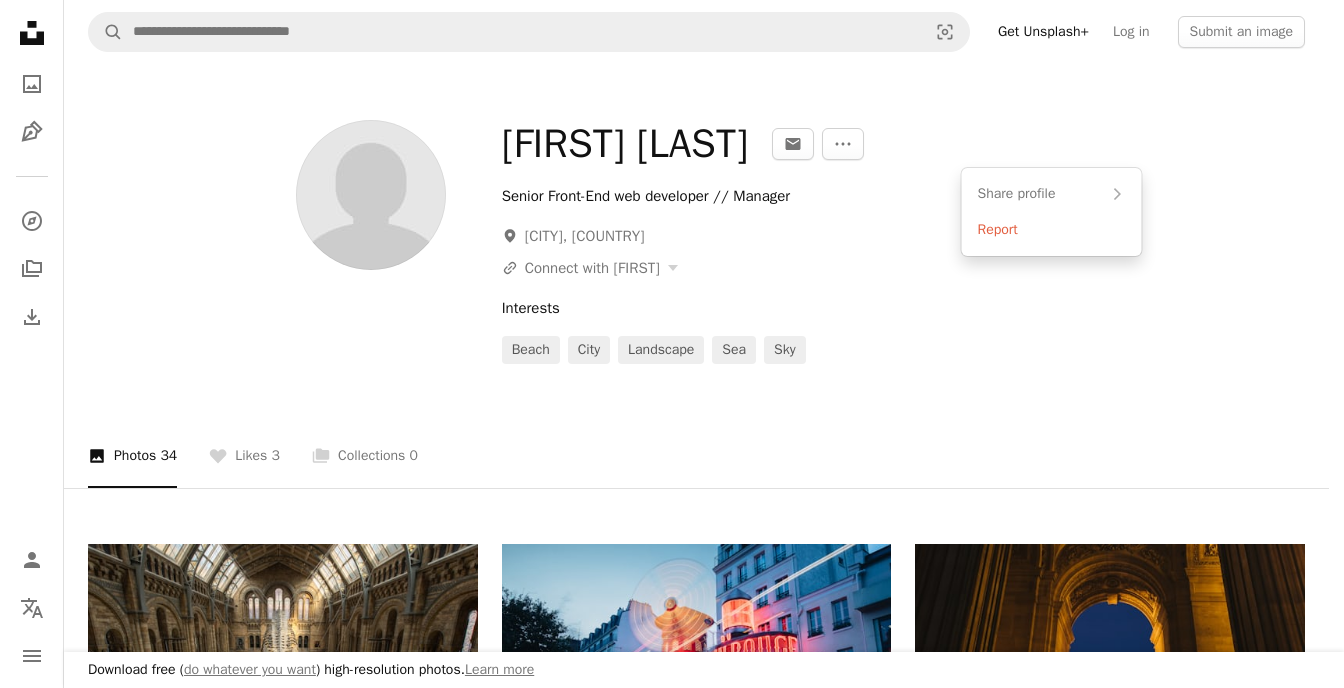 click on "Download free ( do whatever you want ) high-resolution photos.  Learn more Unsplash logo Unsplash Home A photo Pen Tool A compass A stack of folders Download Person Localization icon navigation menu A magnifying glass Visual search Get Unsplash+ Log in Submit an image [FIRST] [LAST] An envelope More Actions Senior Front-End web developer // Manager A map marker [CITY], [STATE] A URL sharing icon (chains) Connect with [FIRST] Interests beach city landscape sea sky A photo Photos   34 A heart Likes   3 A stack of folders Collections   0 A heart A plus sign [FIRST] [LAST] Arrow pointing down A heart A plus sign [FIRST] [LAST] Arrow pointing down A heart A plus sign [FIRST] [LAST] Arrow pointing down A heart A plus sign [FIRST] [LAST] Arrow pointing down A heart A plus sign [FIRST] [LAST] Arrow pointing down A heart A plus sign [FIRST] [LAST] Arrow pointing down blue" at bounding box center (664, 344) 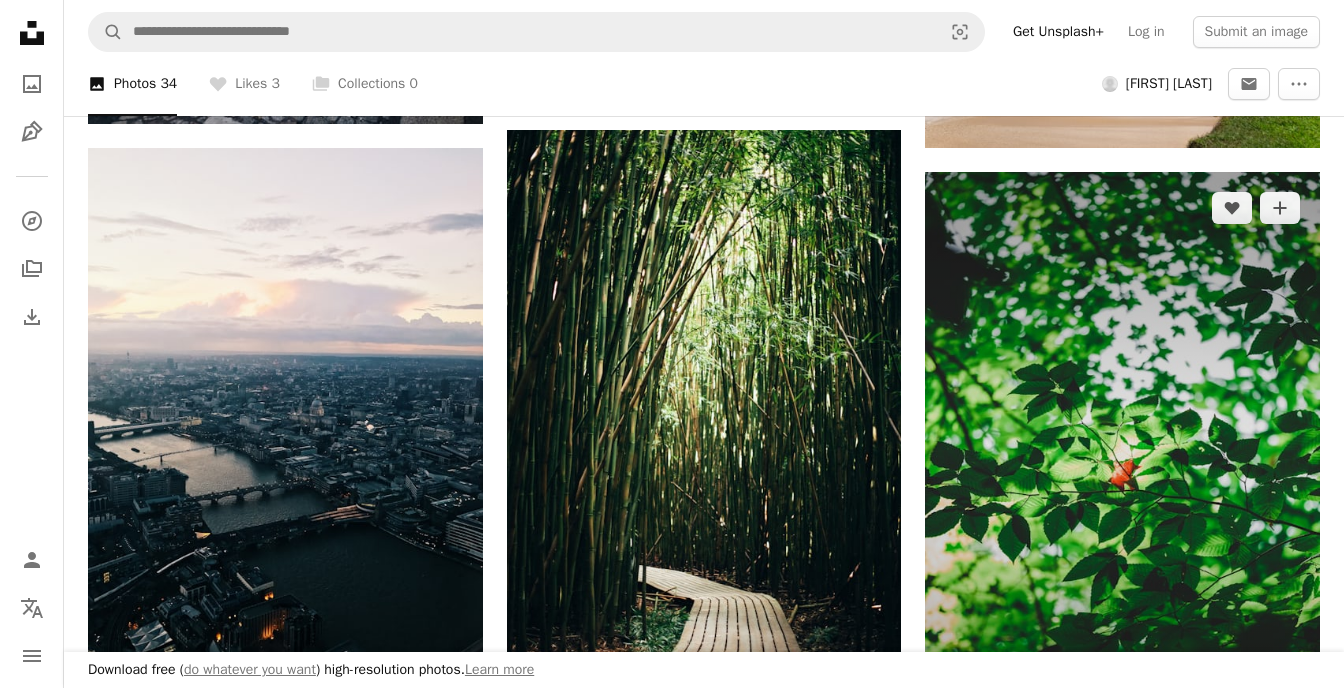 scroll, scrollTop: 1257, scrollLeft: 0, axis: vertical 